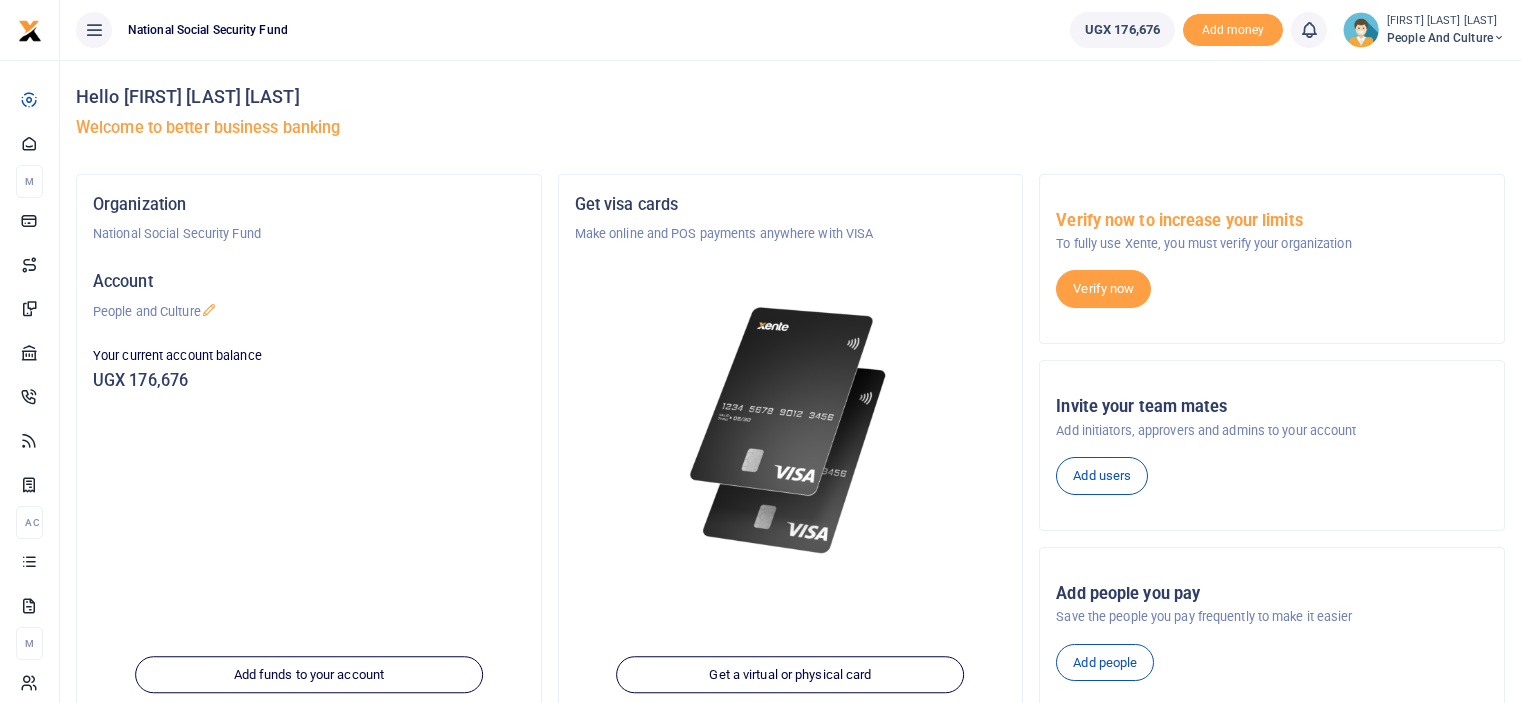 scroll, scrollTop: 0, scrollLeft: 0, axis: both 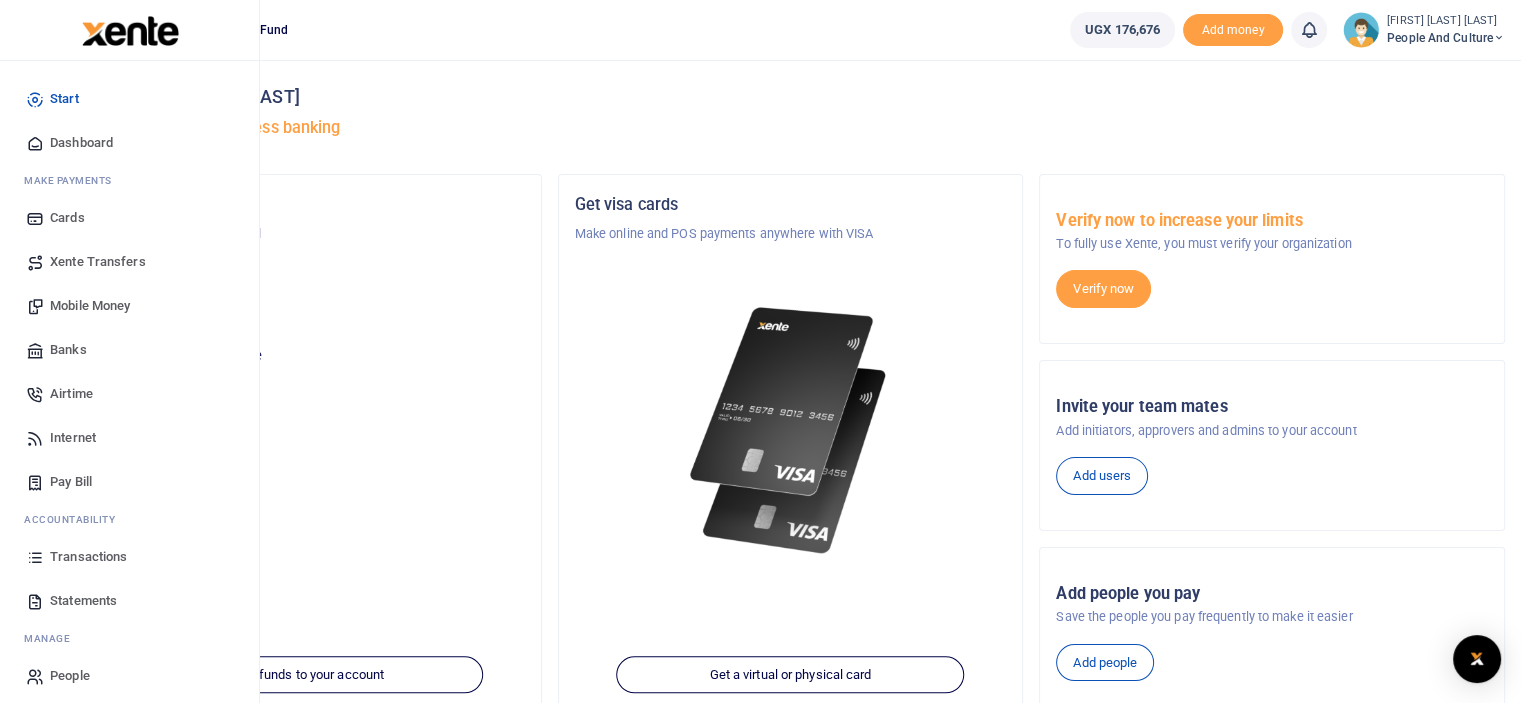 click on "Mobile Money" at bounding box center [90, 306] 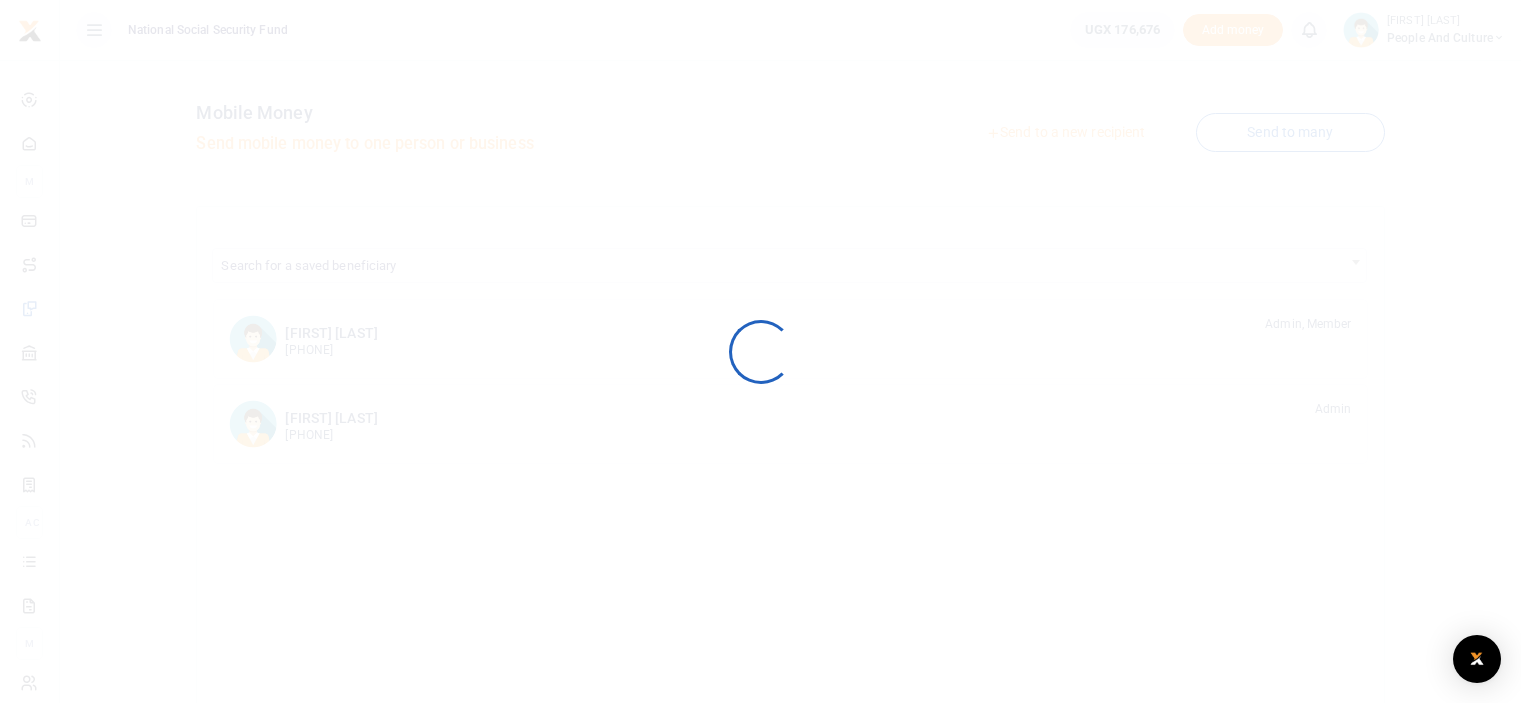 scroll, scrollTop: 0, scrollLeft: 0, axis: both 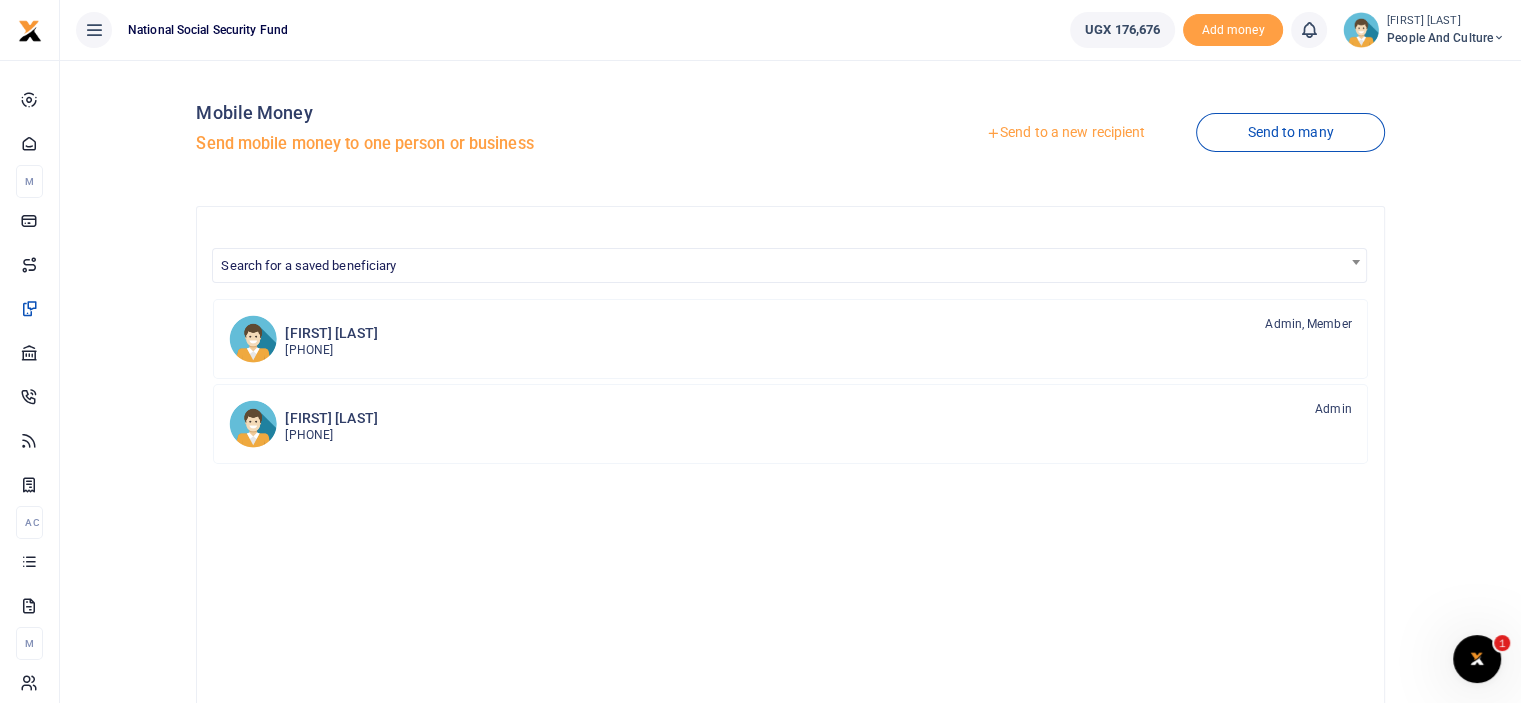 click on "Send to a new recipient" at bounding box center (1065, 133) 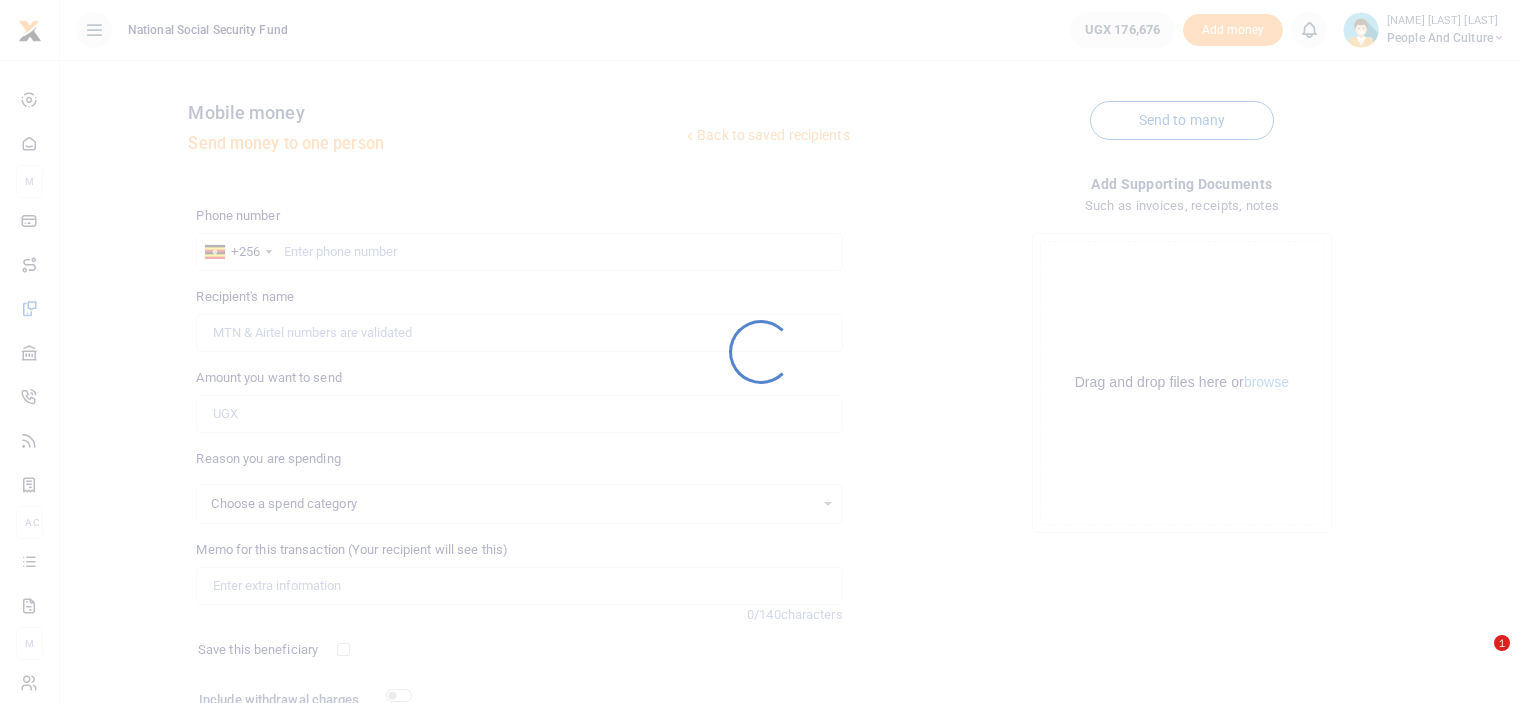 scroll, scrollTop: 0, scrollLeft: 0, axis: both 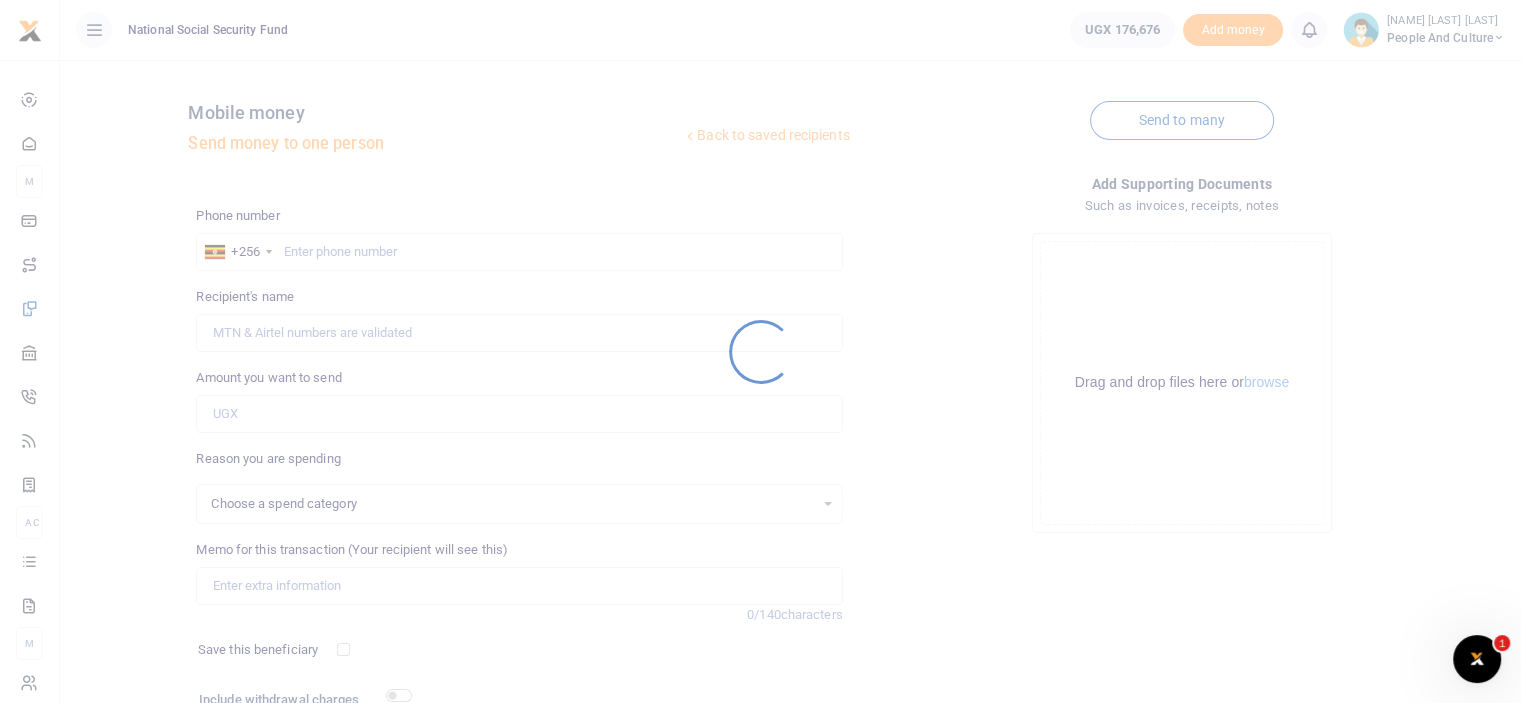 select 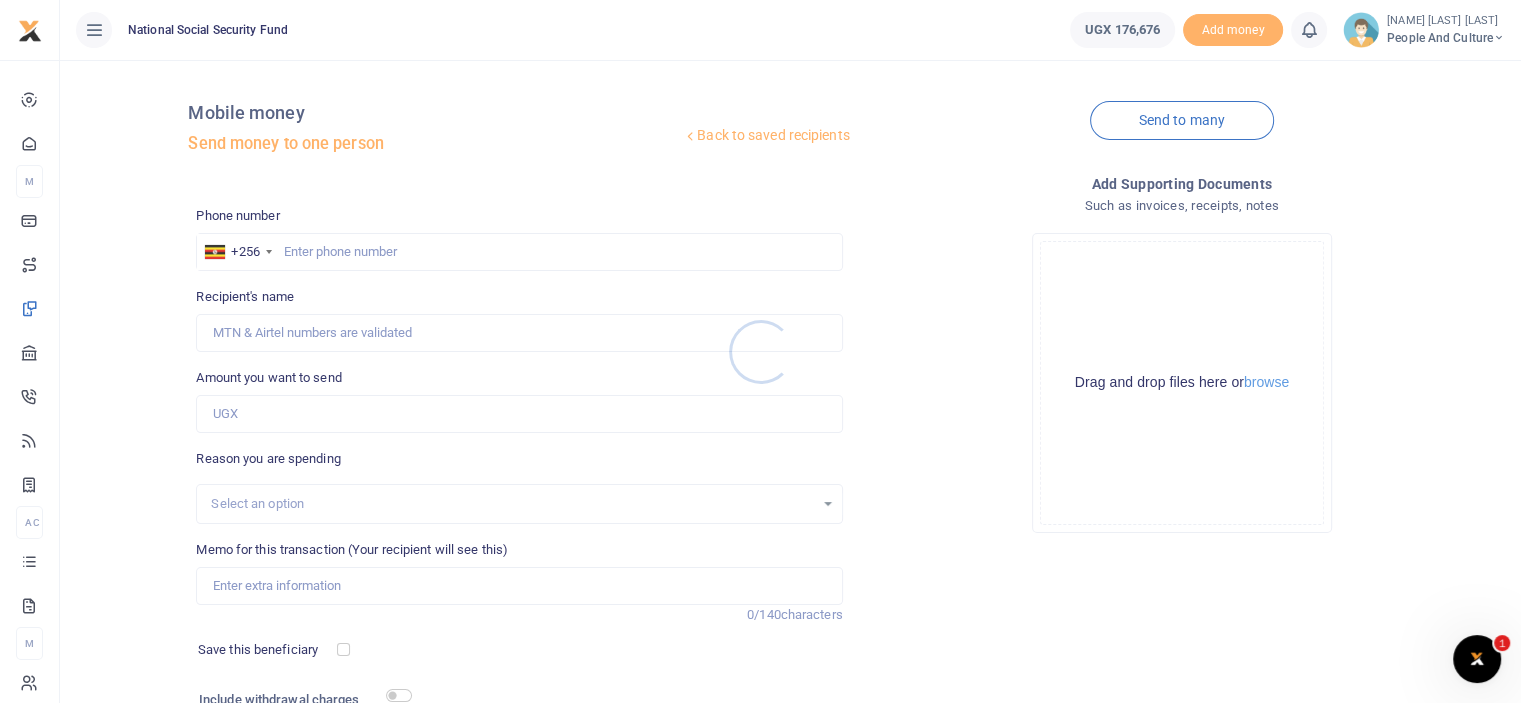 click at bounding box center (760, 351) 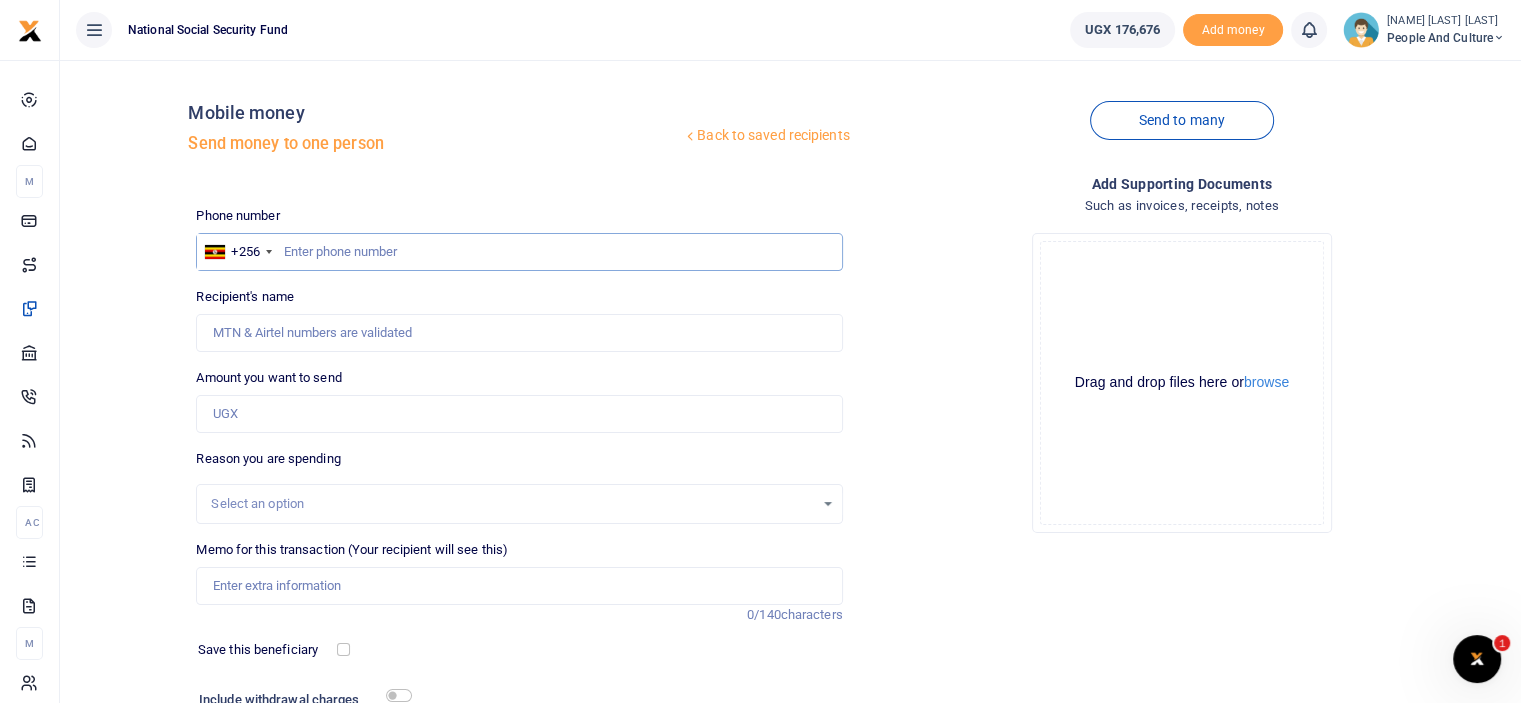 click at bounding box center [519, 252] 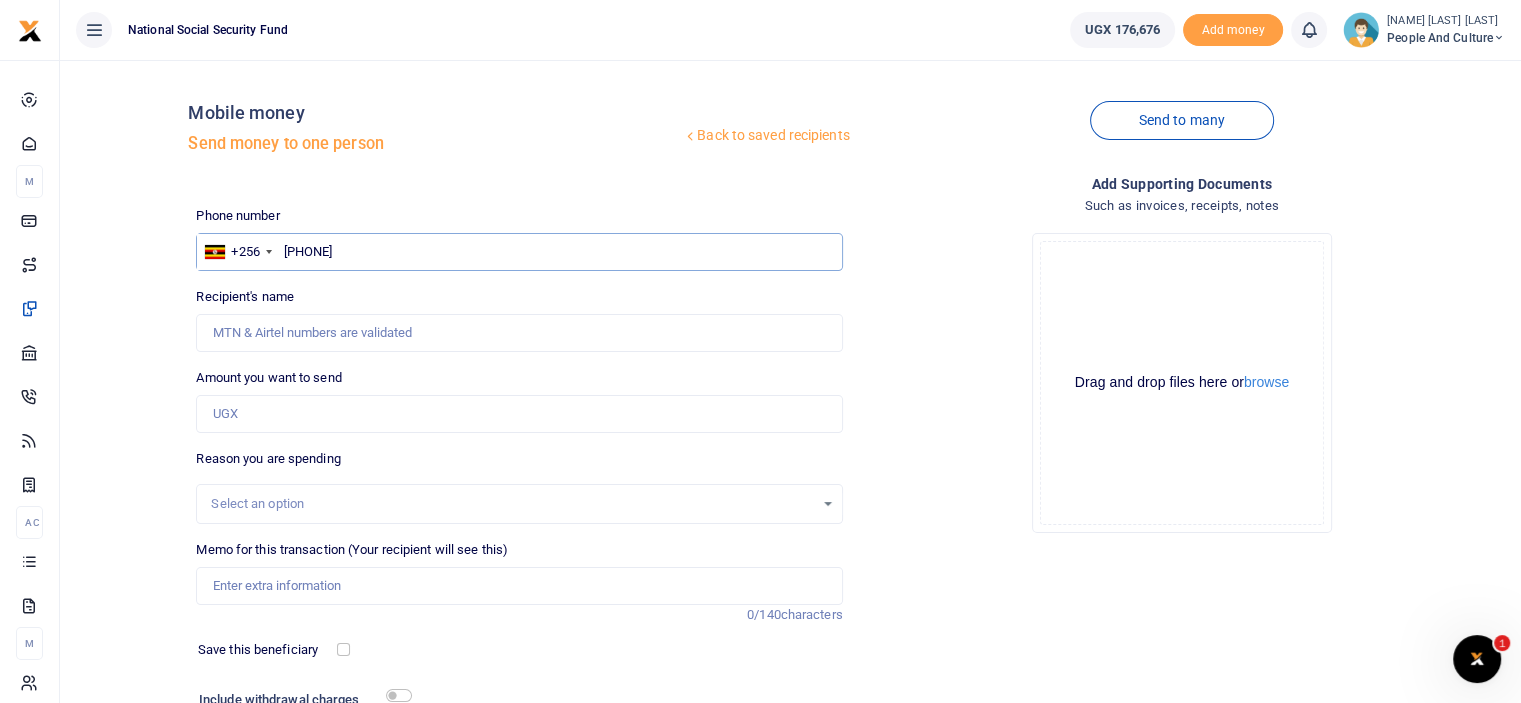 click on "077592643" at bounding box center [519, 252] 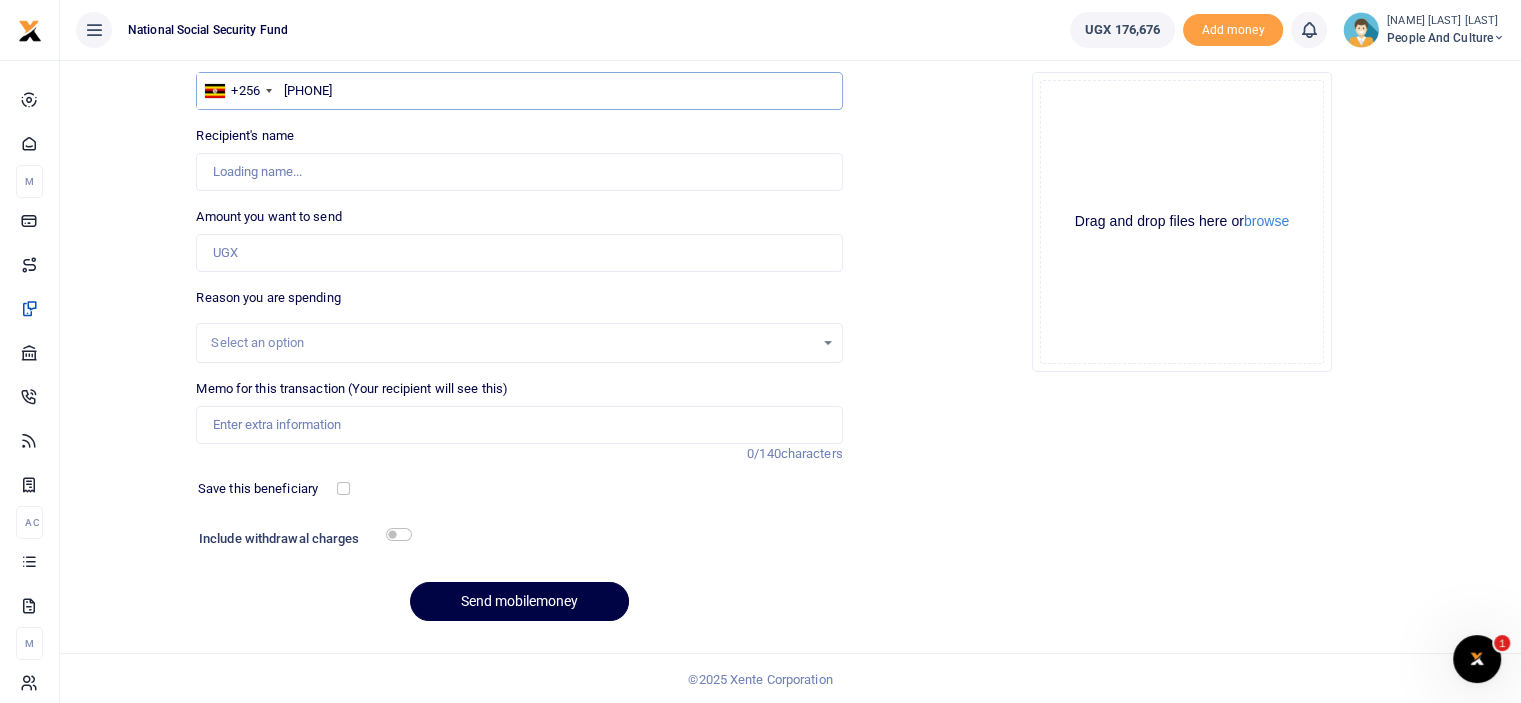 scroll, scrollTop: 162, scrollLeft: 0, axis: vertical 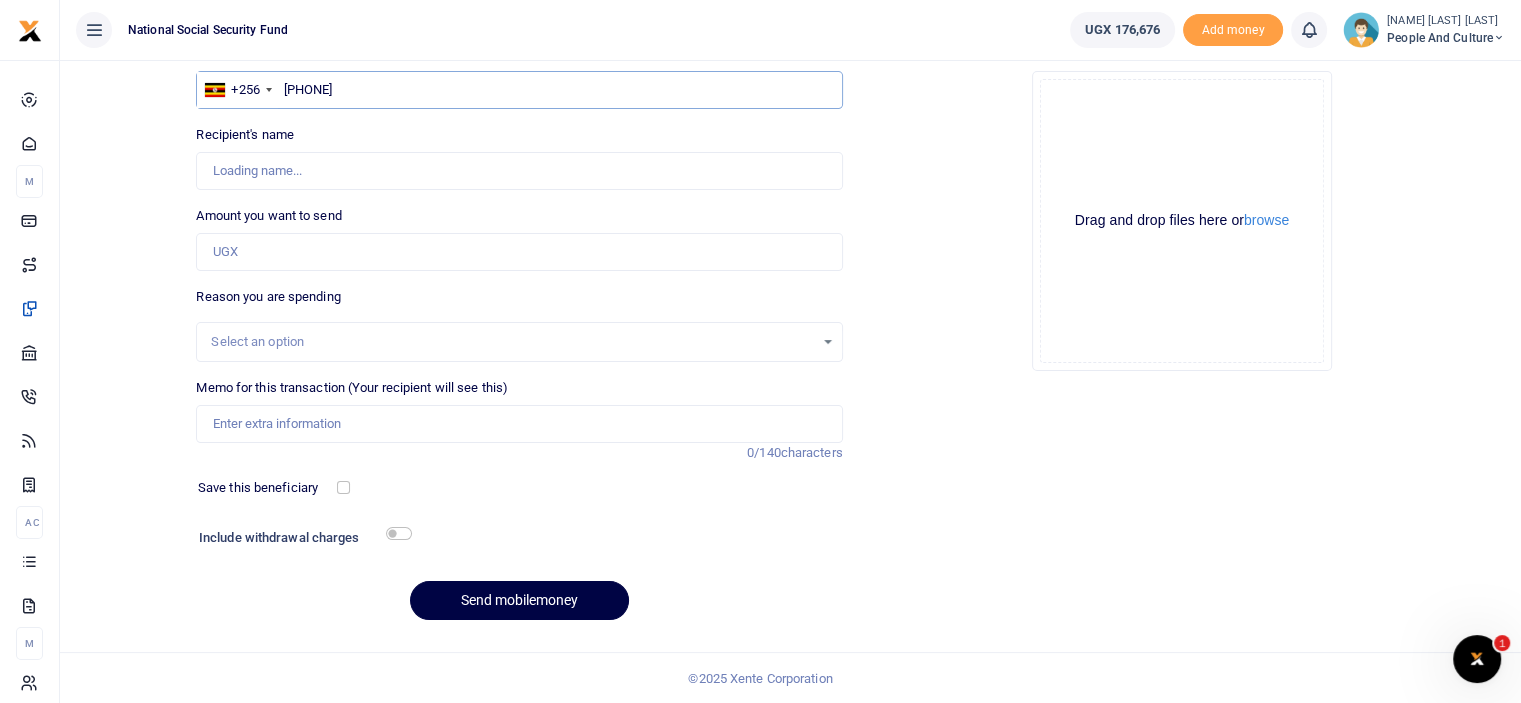 type on "Babra Matte Kabugho" 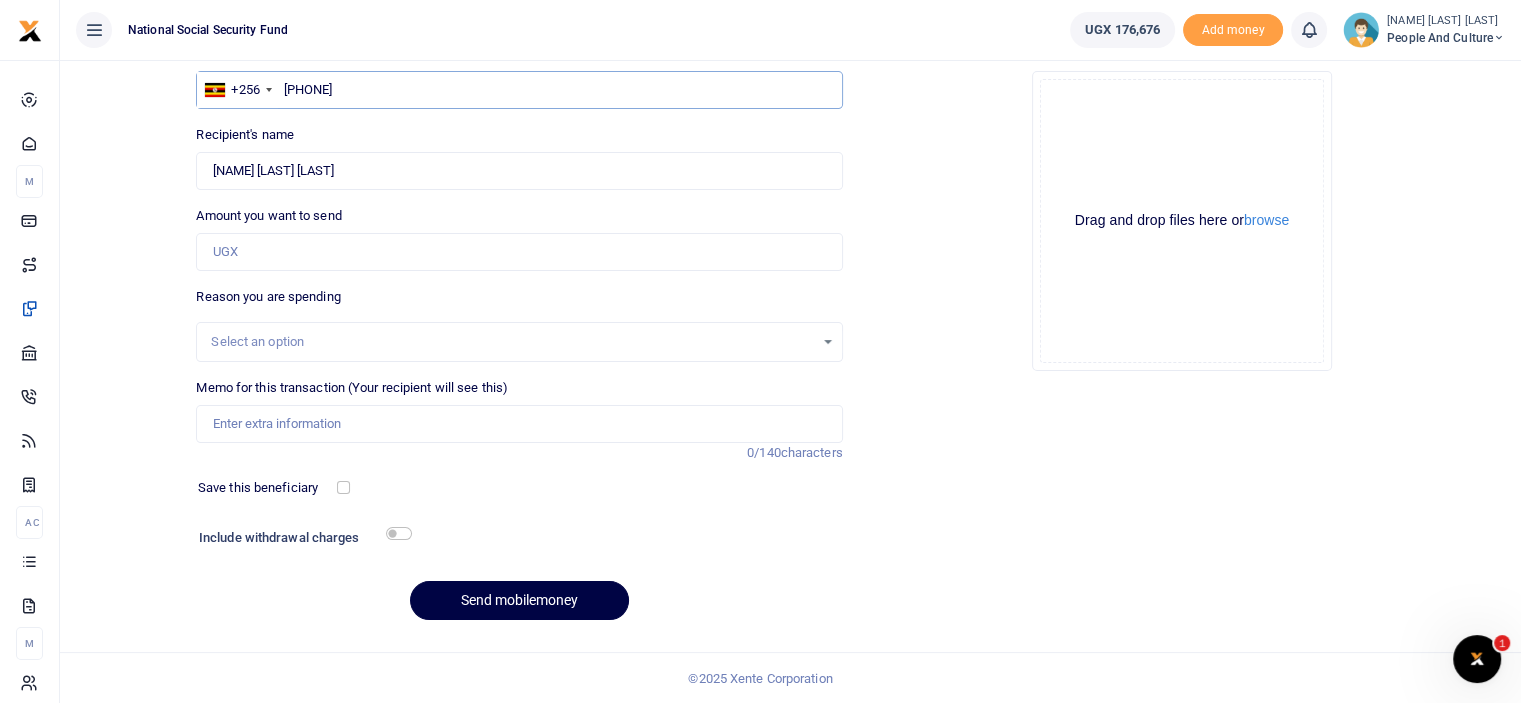 type on "0775926432" 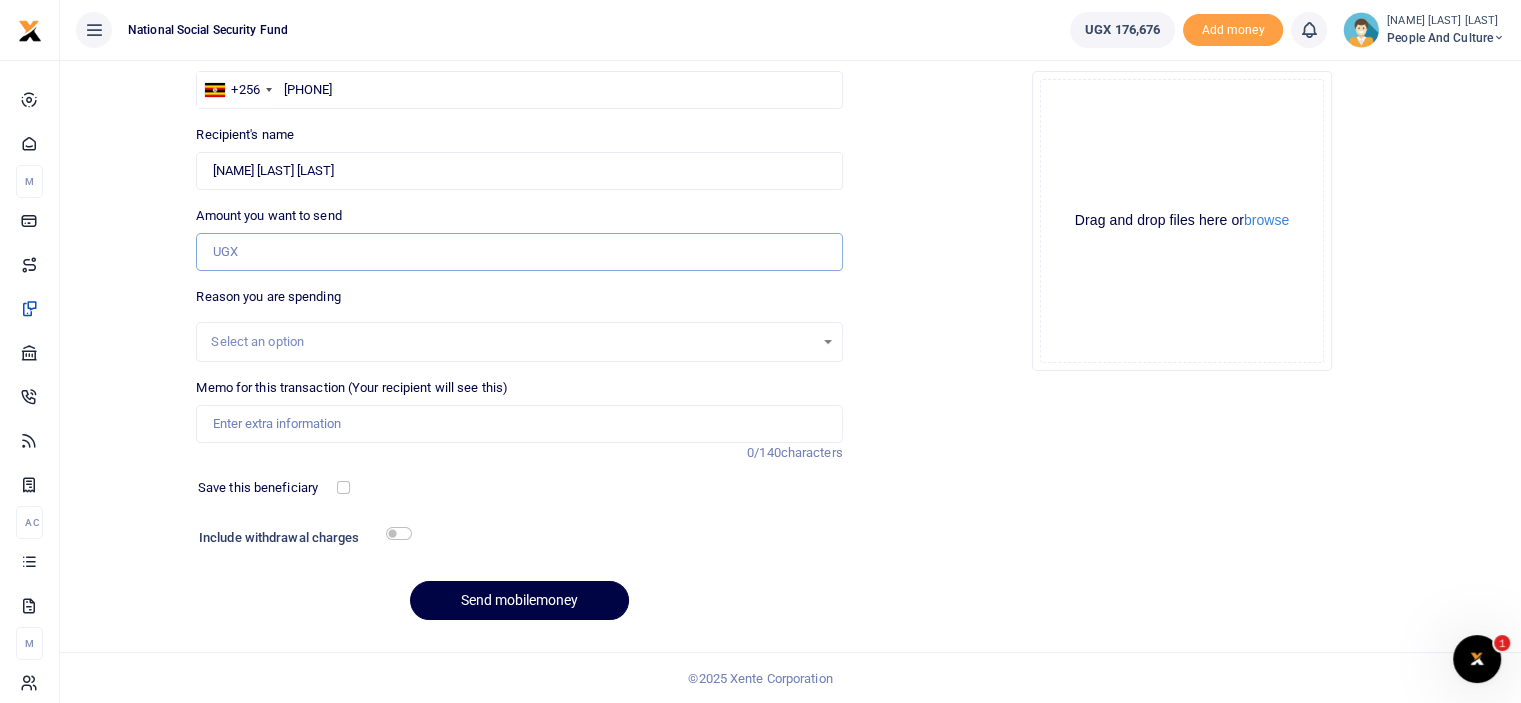 click on "Amount you want to send" at bounding box center (519, 252) 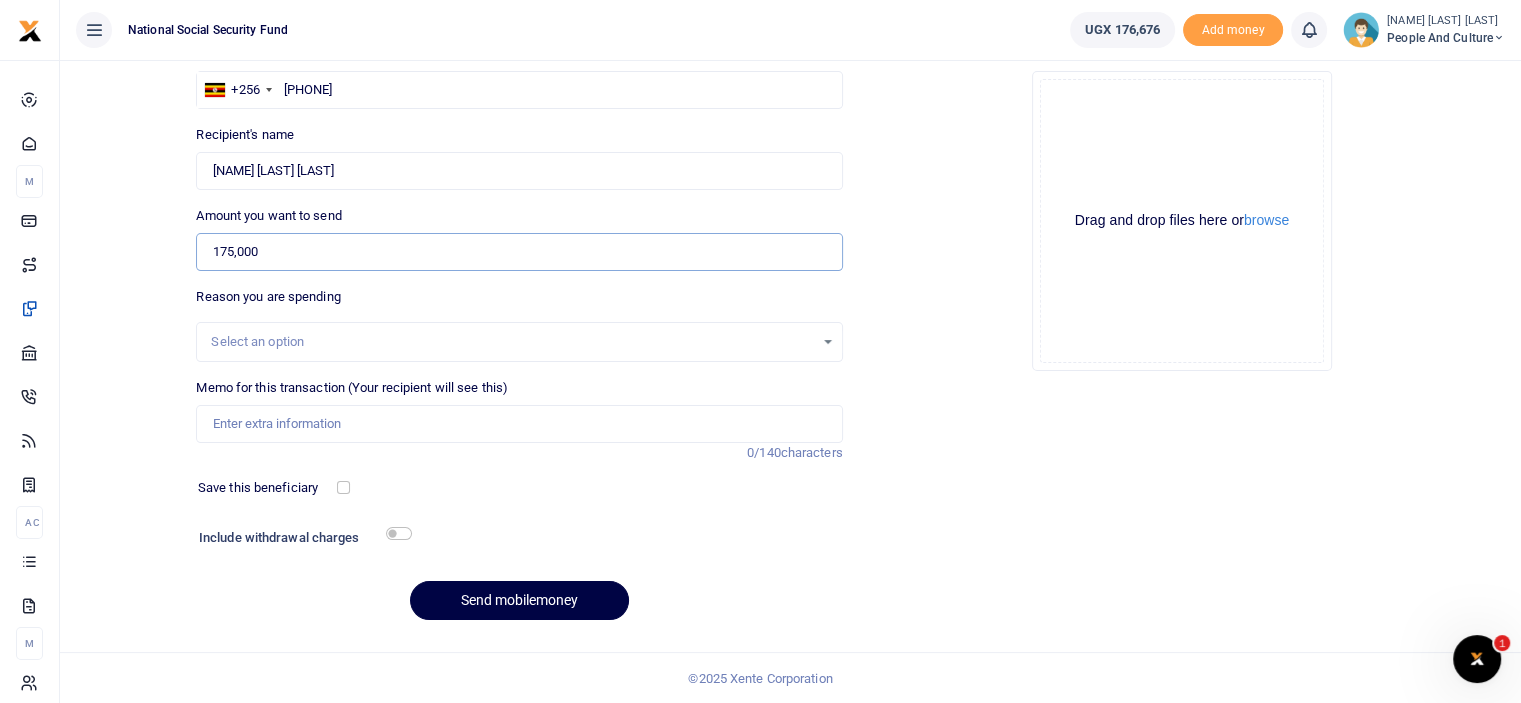 type on "175,000" 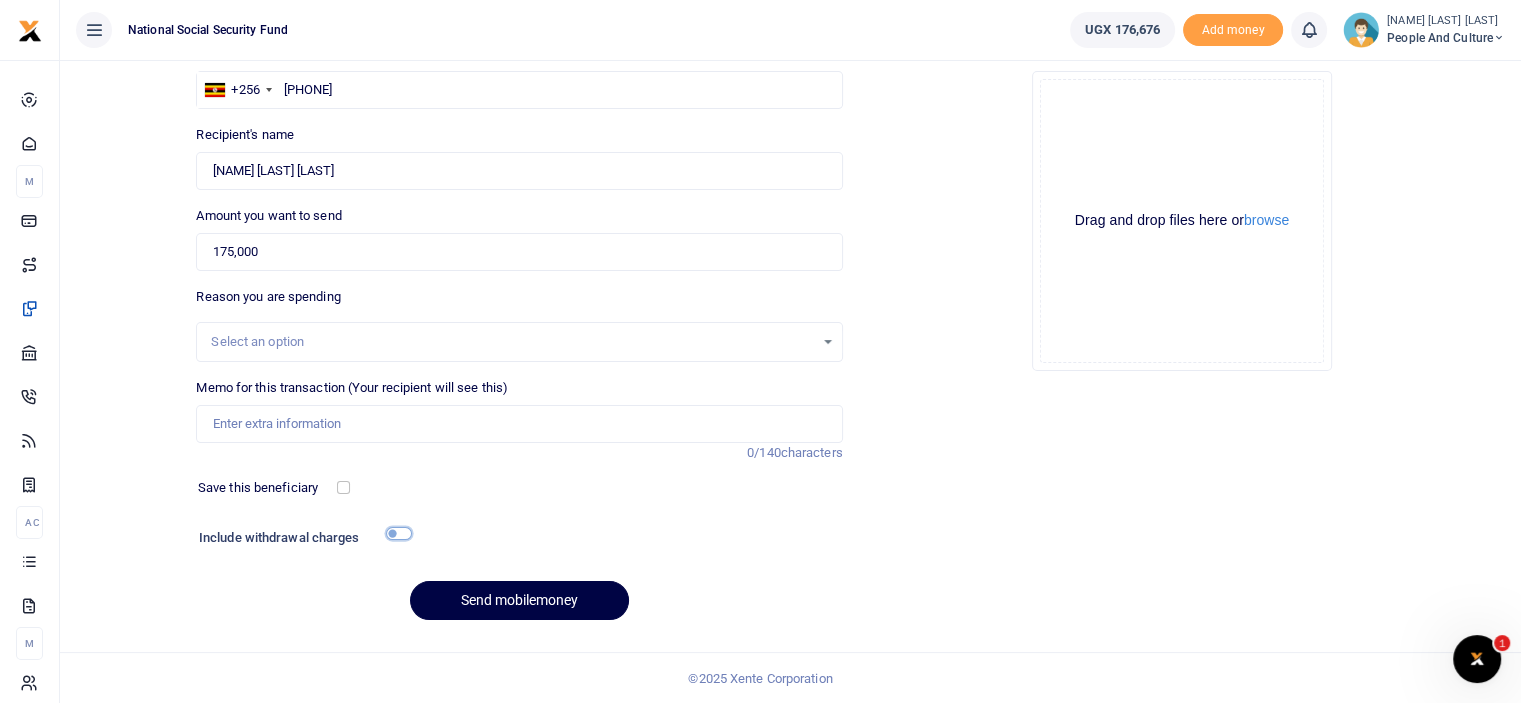 click at bounding box center [399, 533] 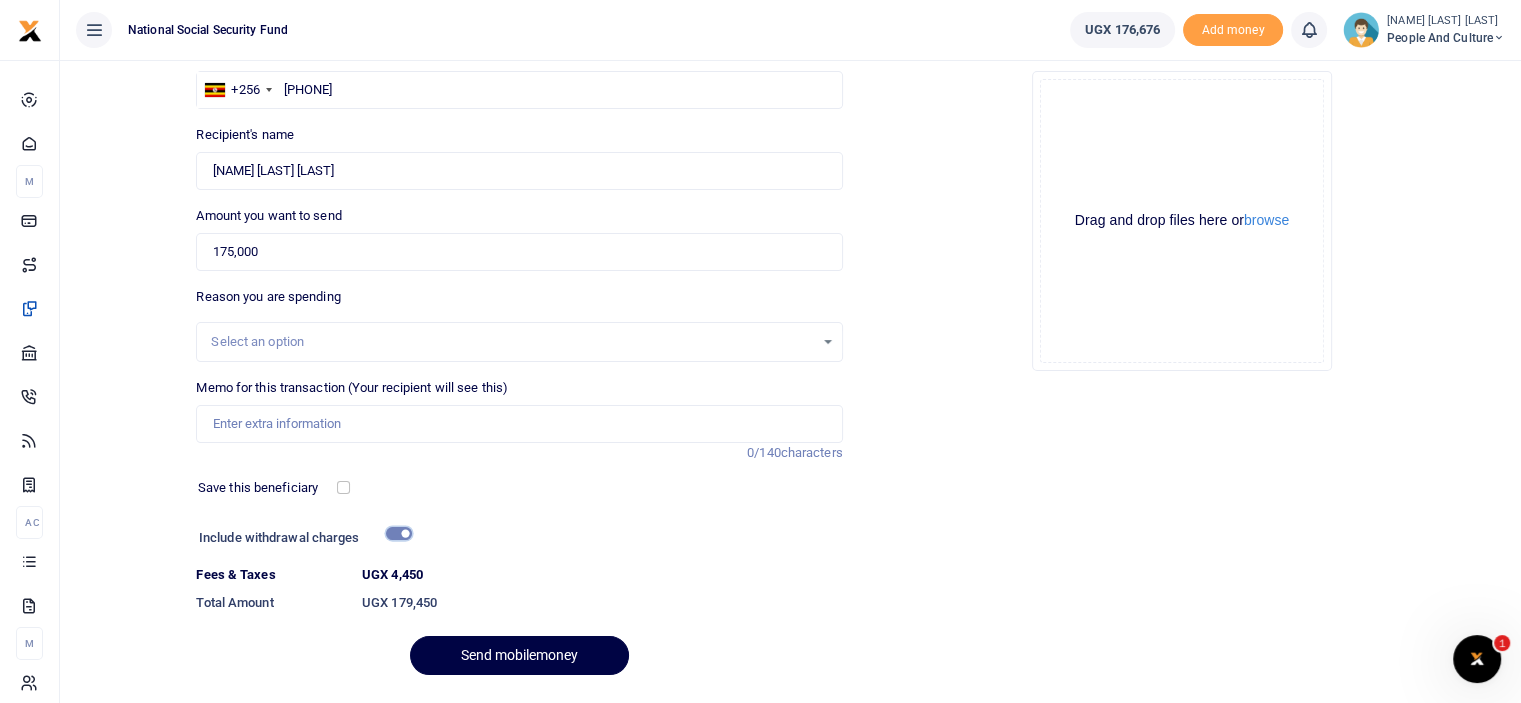 scroll, scrollTop: 0, scrollLeft: 0, axis: both 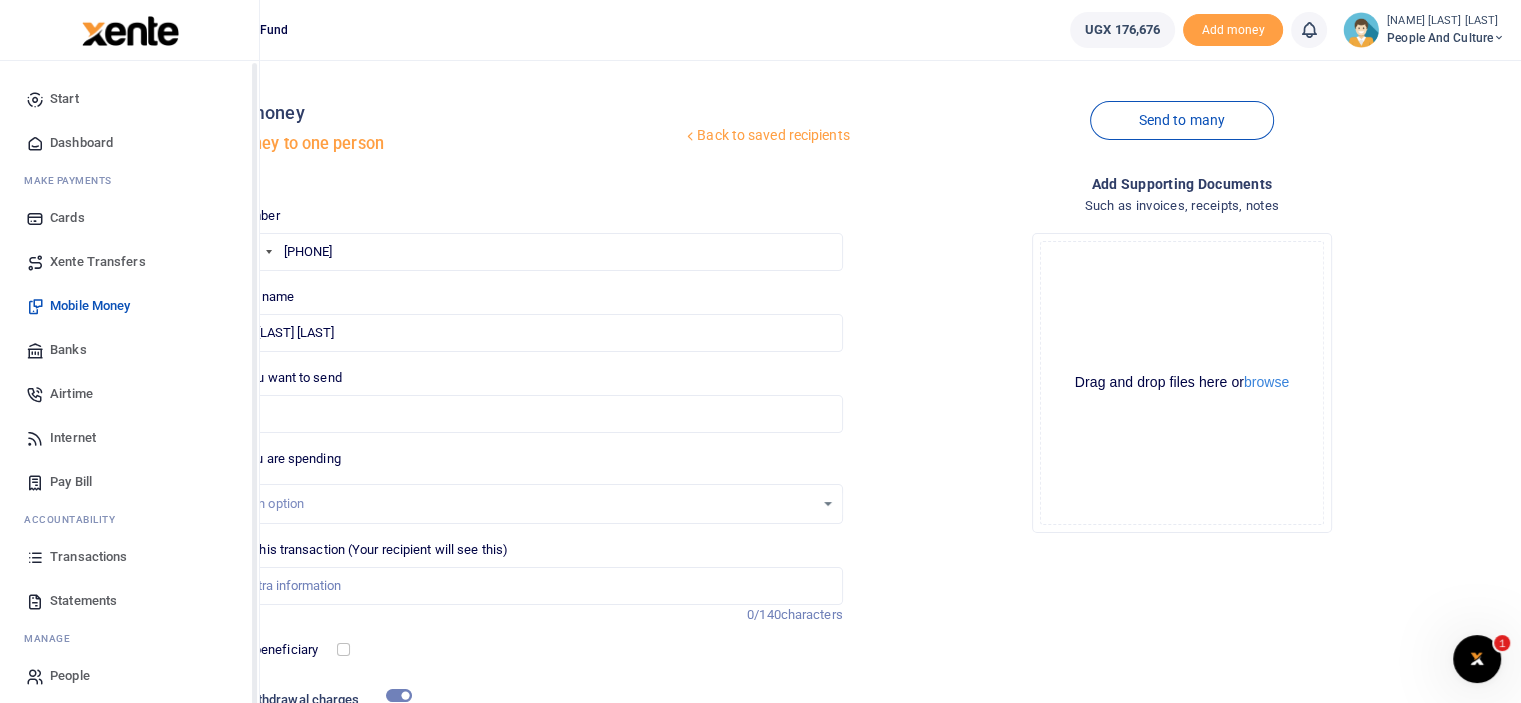 click on "Transactions" at bounding box center [88, 557] 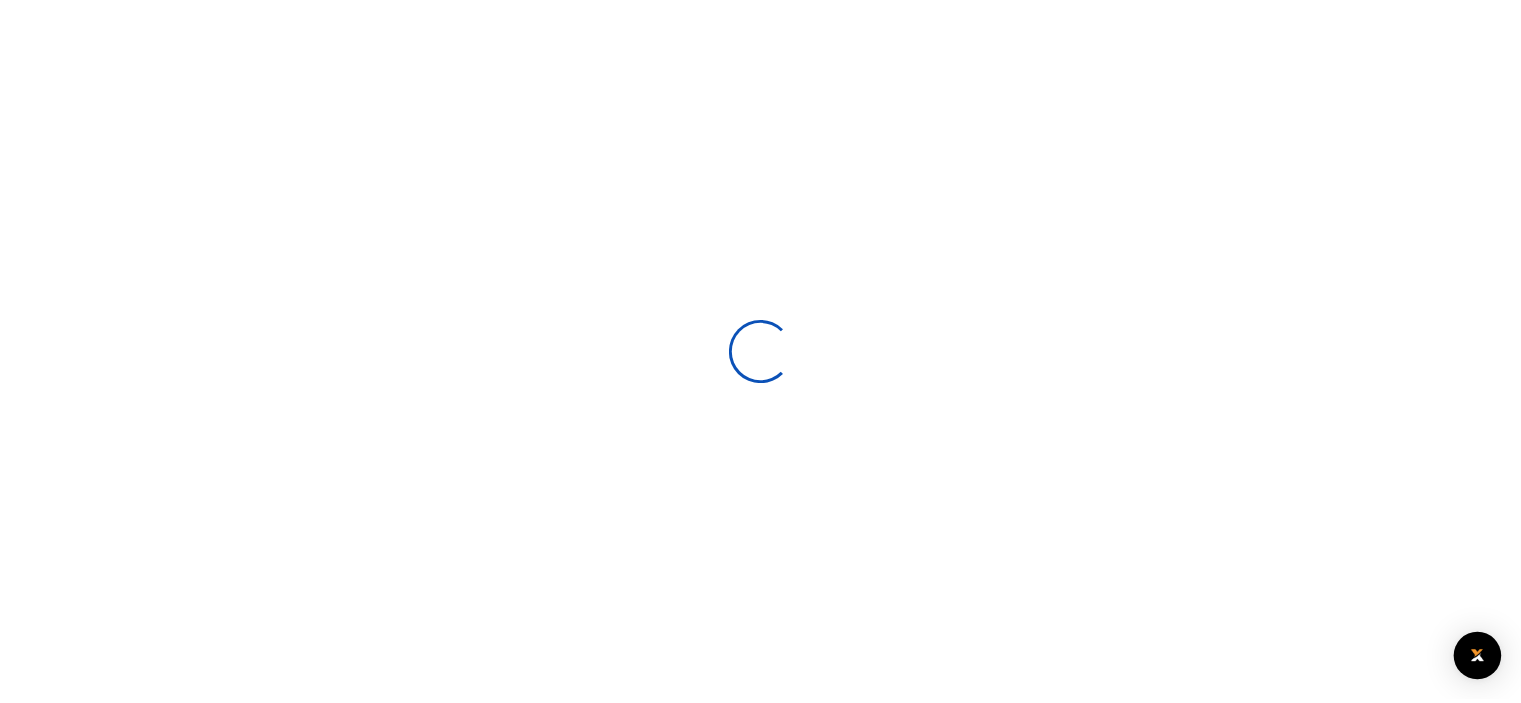 scroll, scrollTop: 0, scrollLeft: 0, axis: both 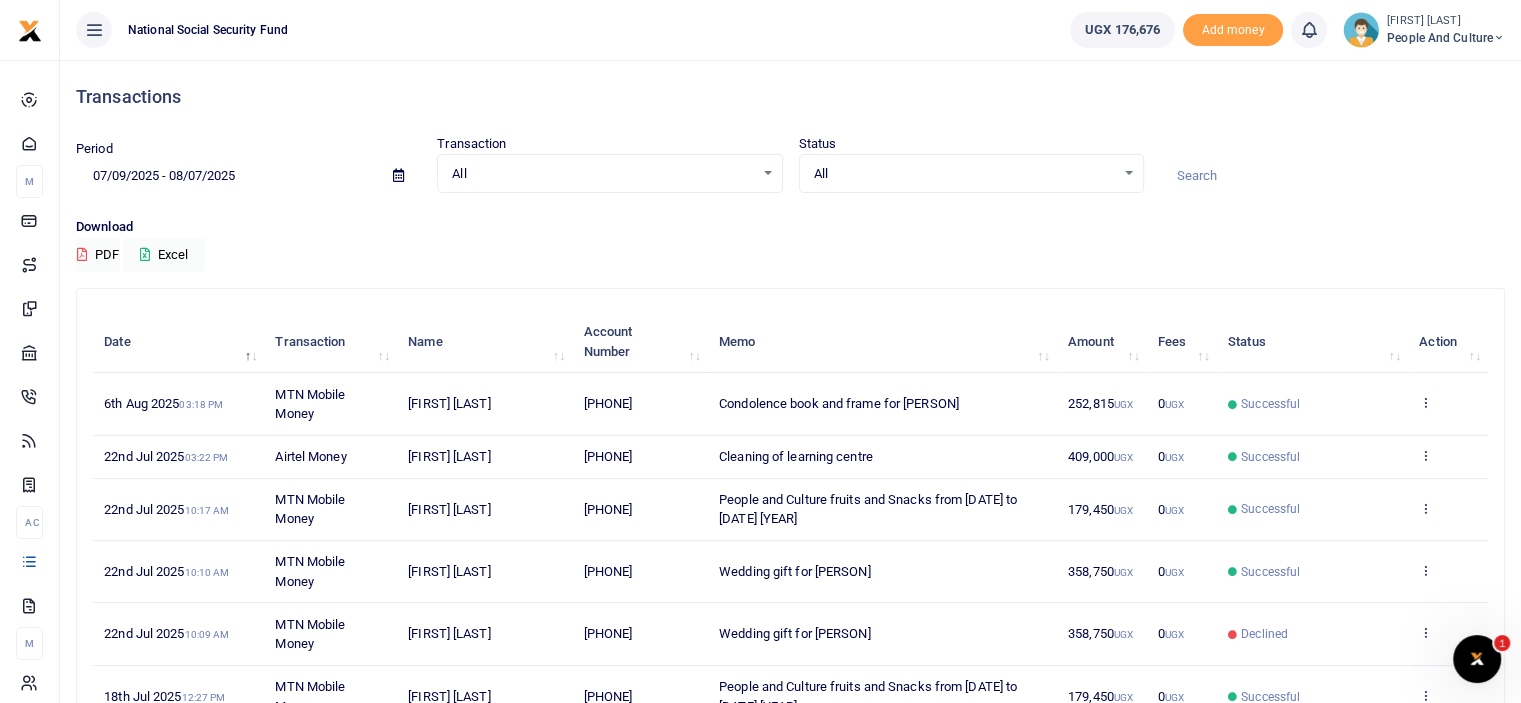 click on "All" at bounding box center (602, 174) 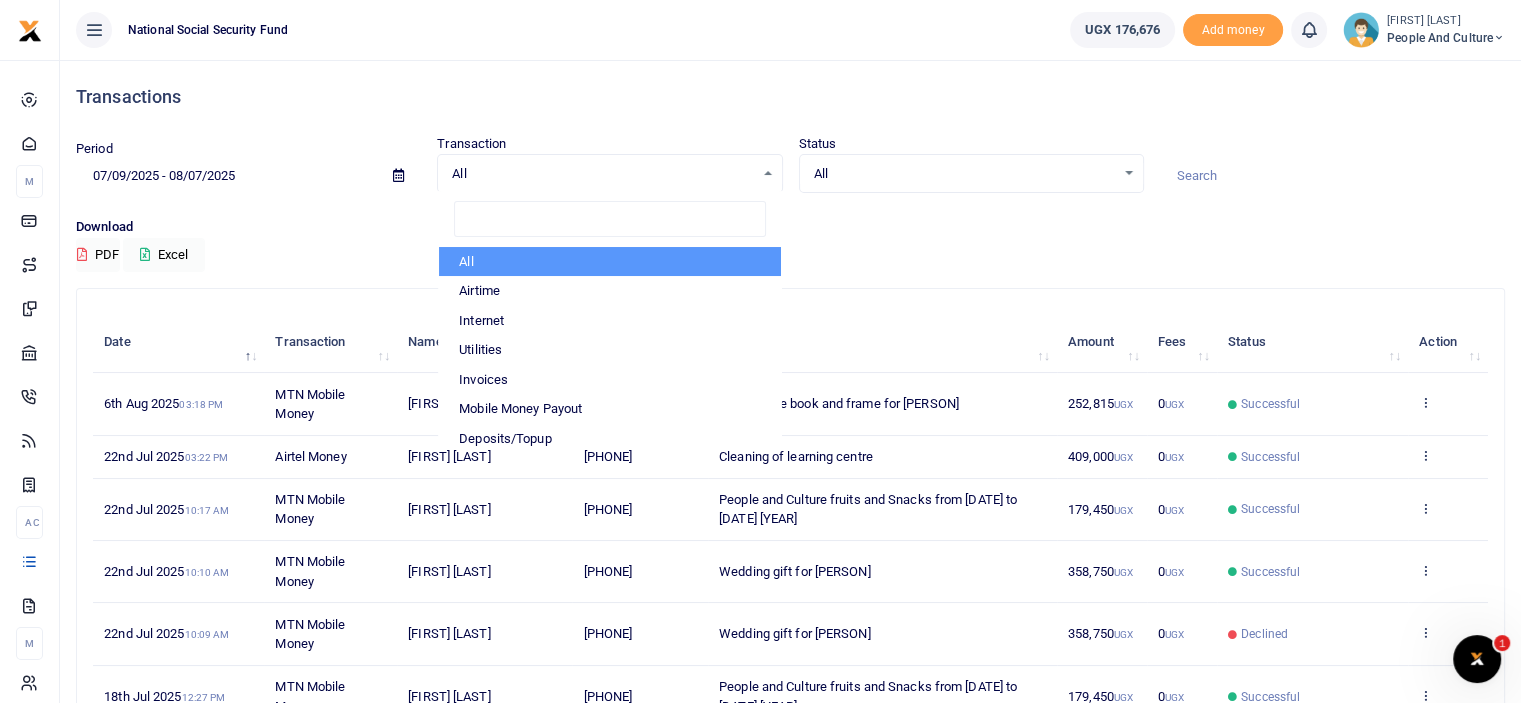 click on "All" at bounding box center [602, 174] 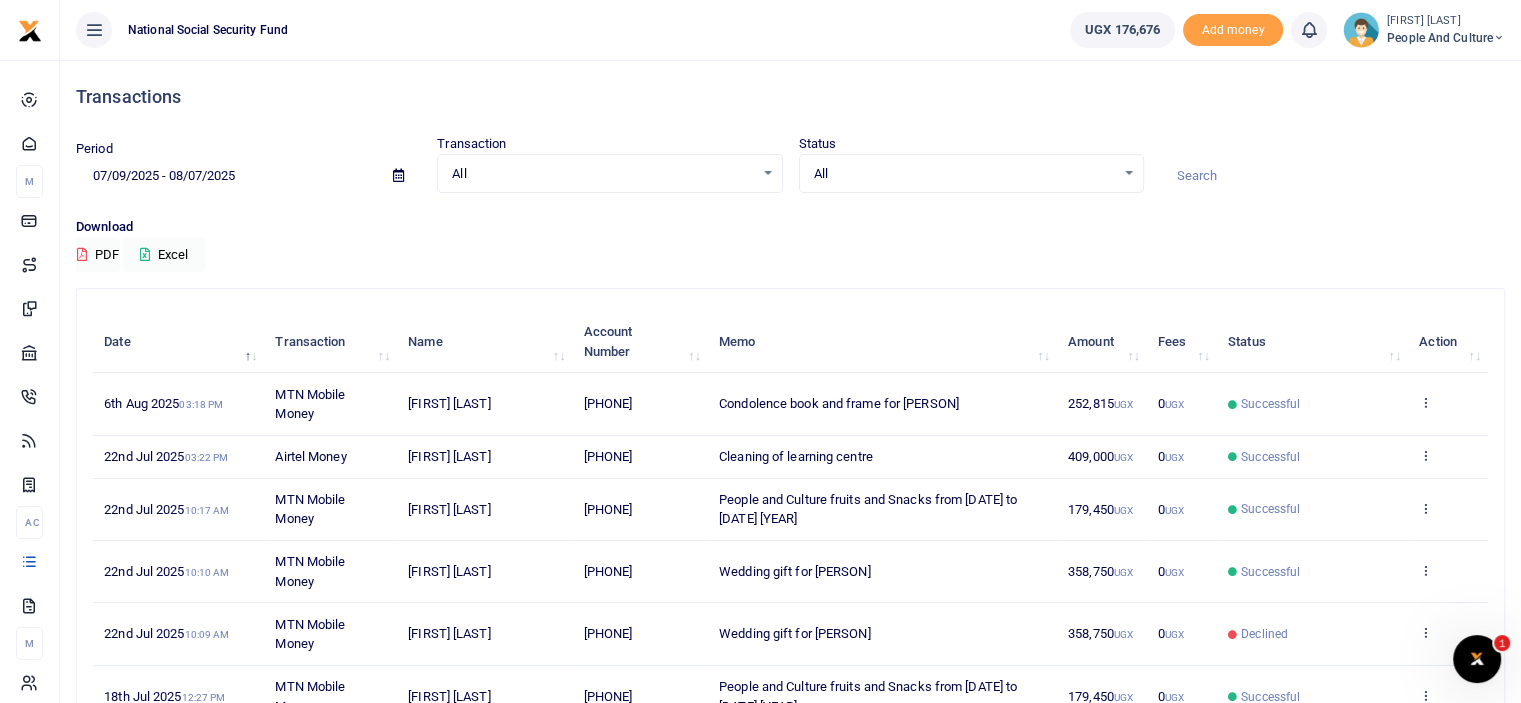 click on "All" at bounding box center [964, 174] 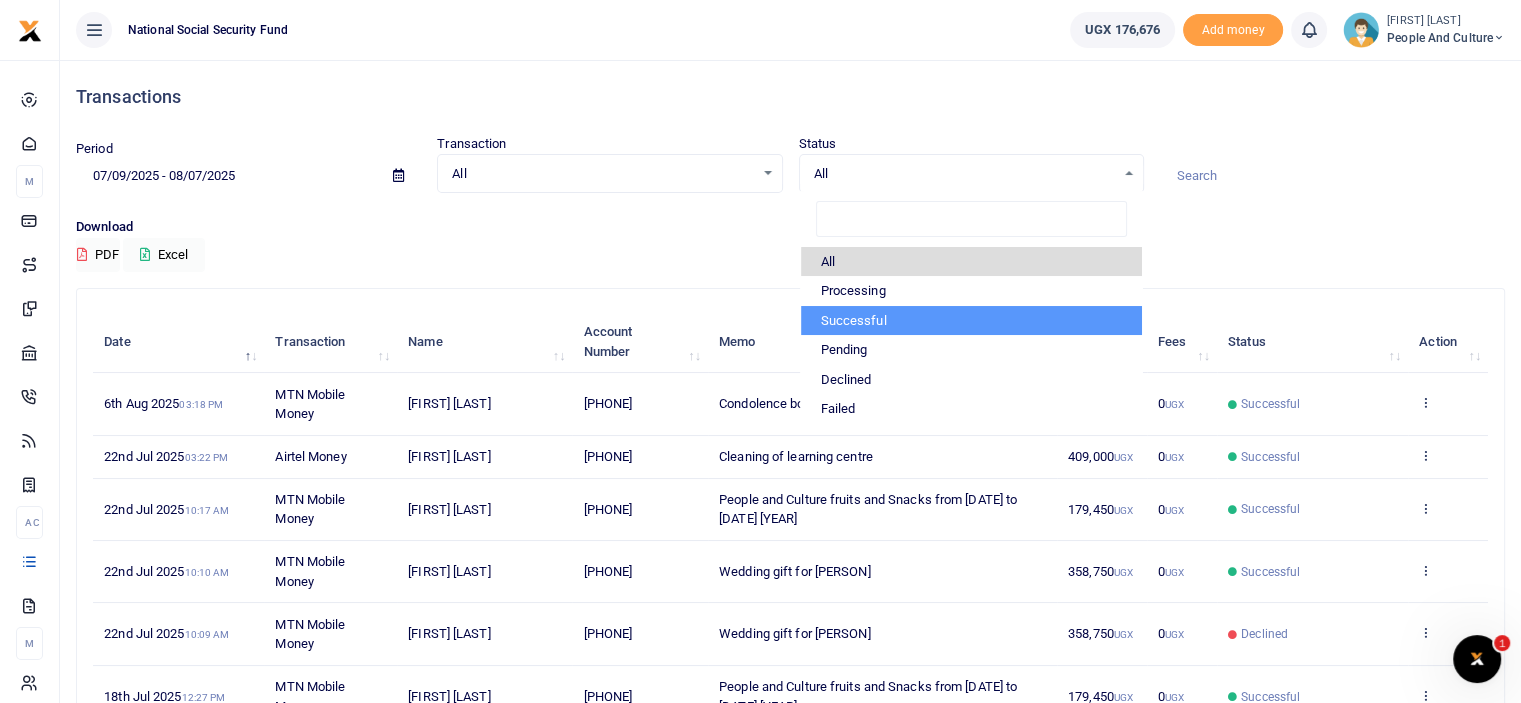 click on "Successful" at bounding box center (971, 321) 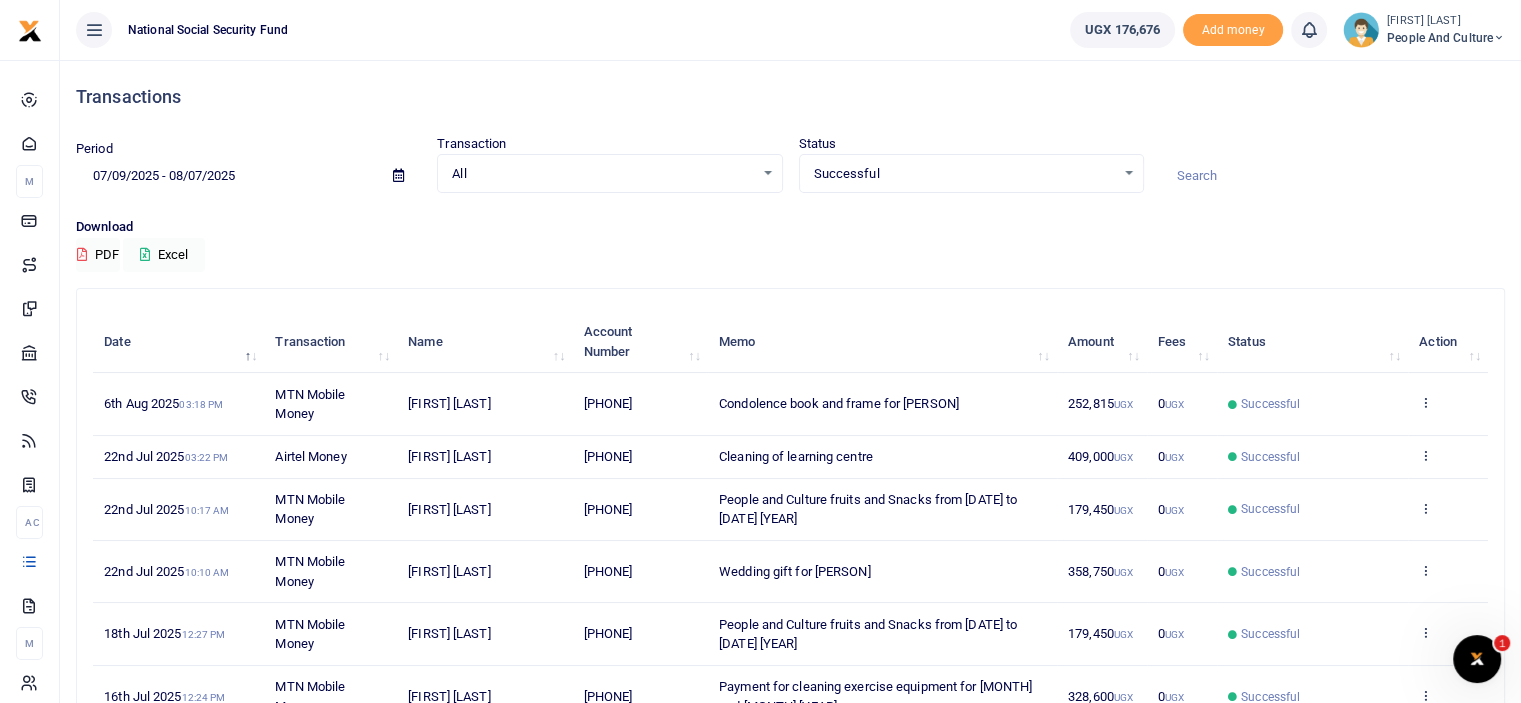 click at bounding box center [398, 175] 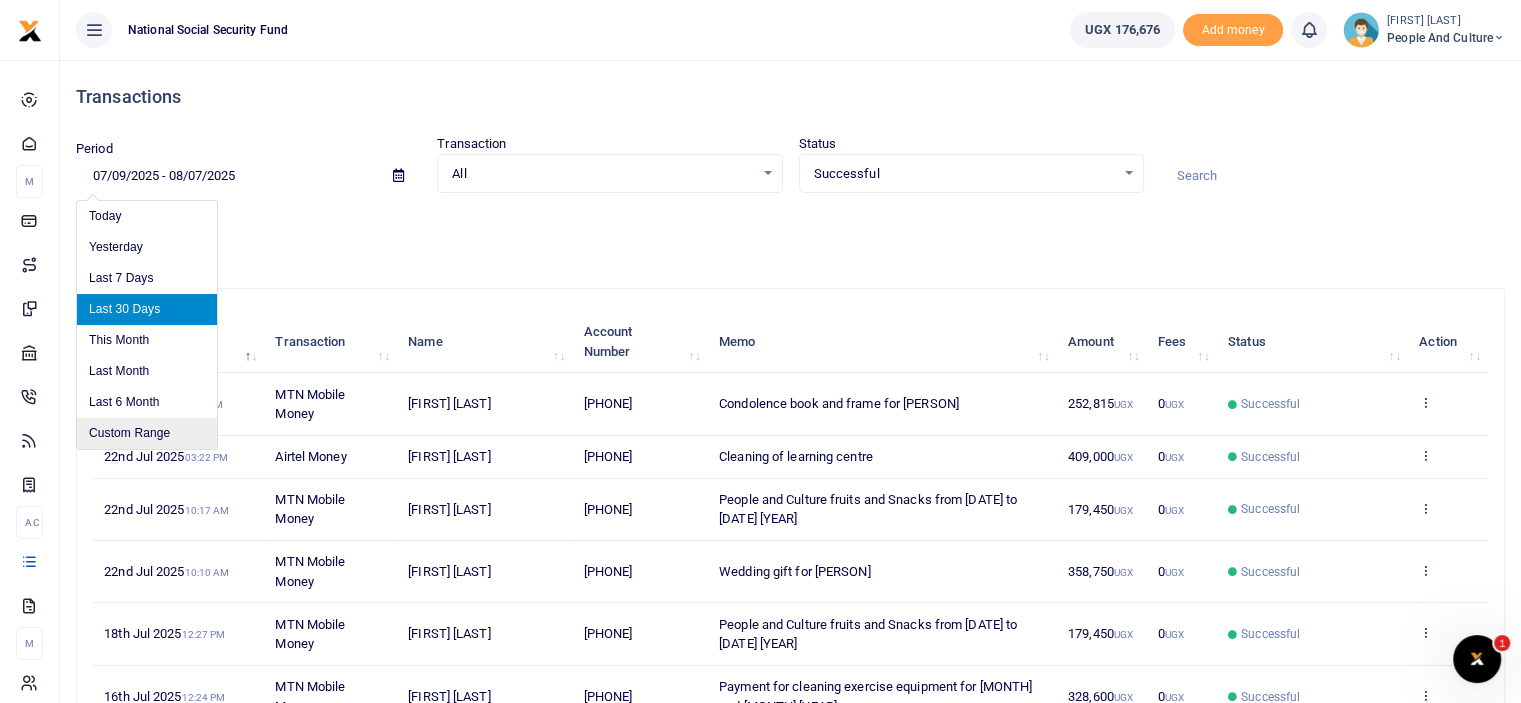click on "Custom Range" at bounding box center (147, 433) 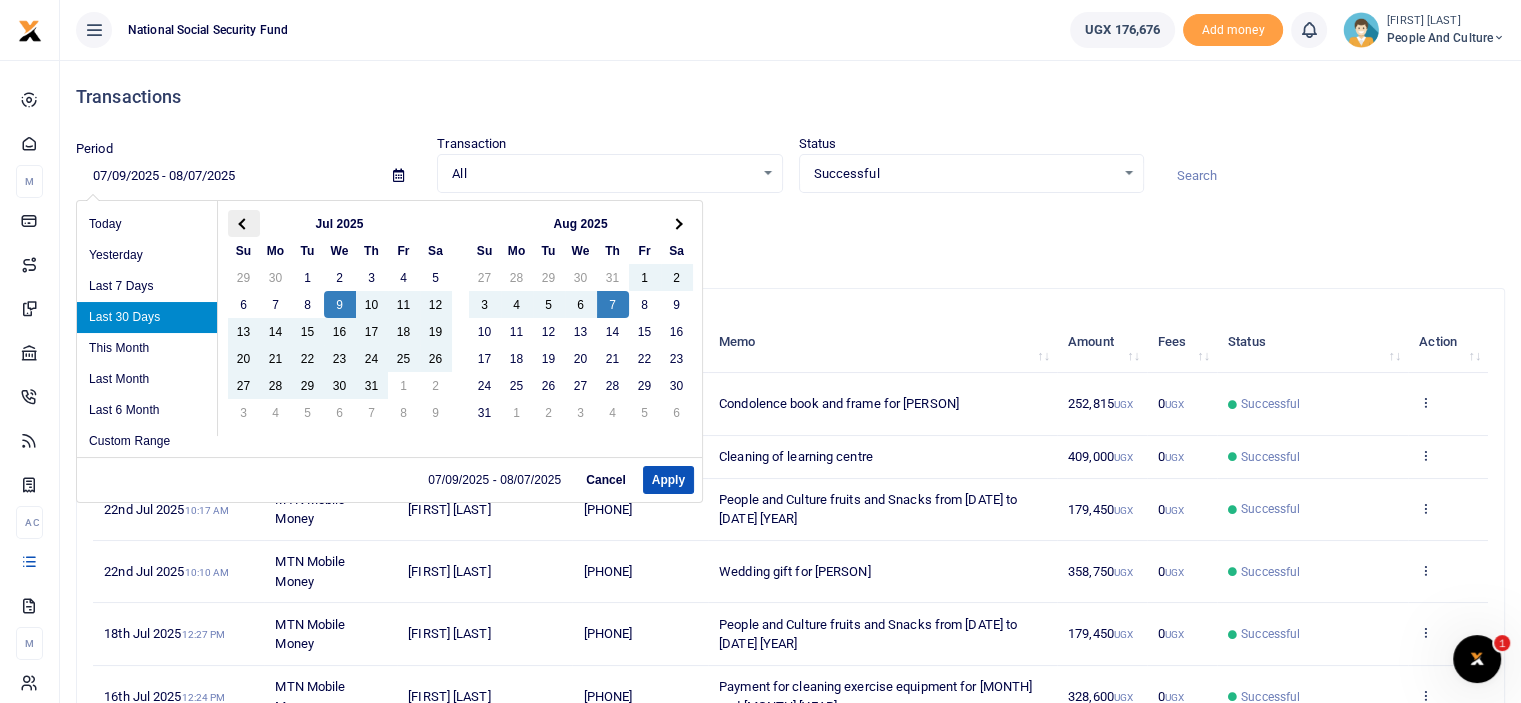 click at bounding box center (243, 223) 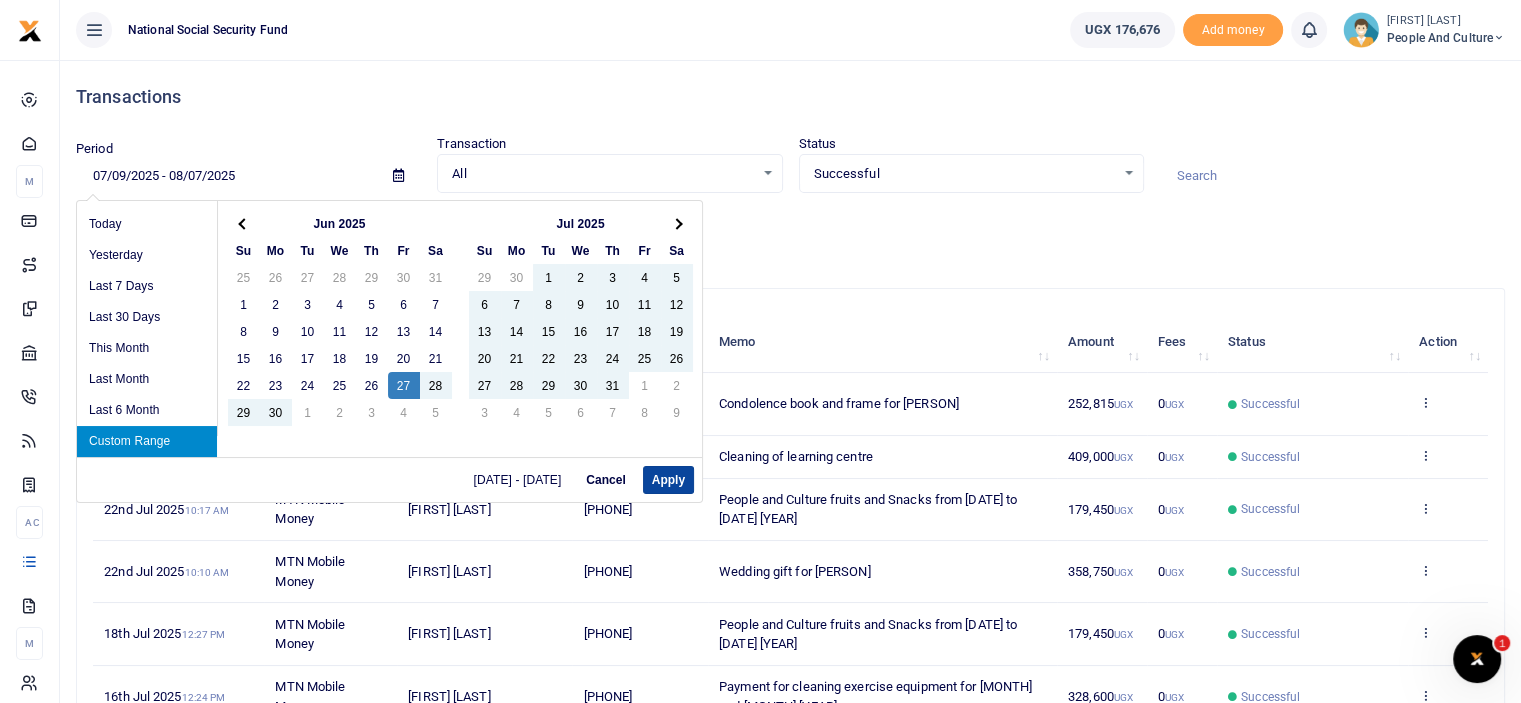 click on "Apply" at bounding box center (668, 480) 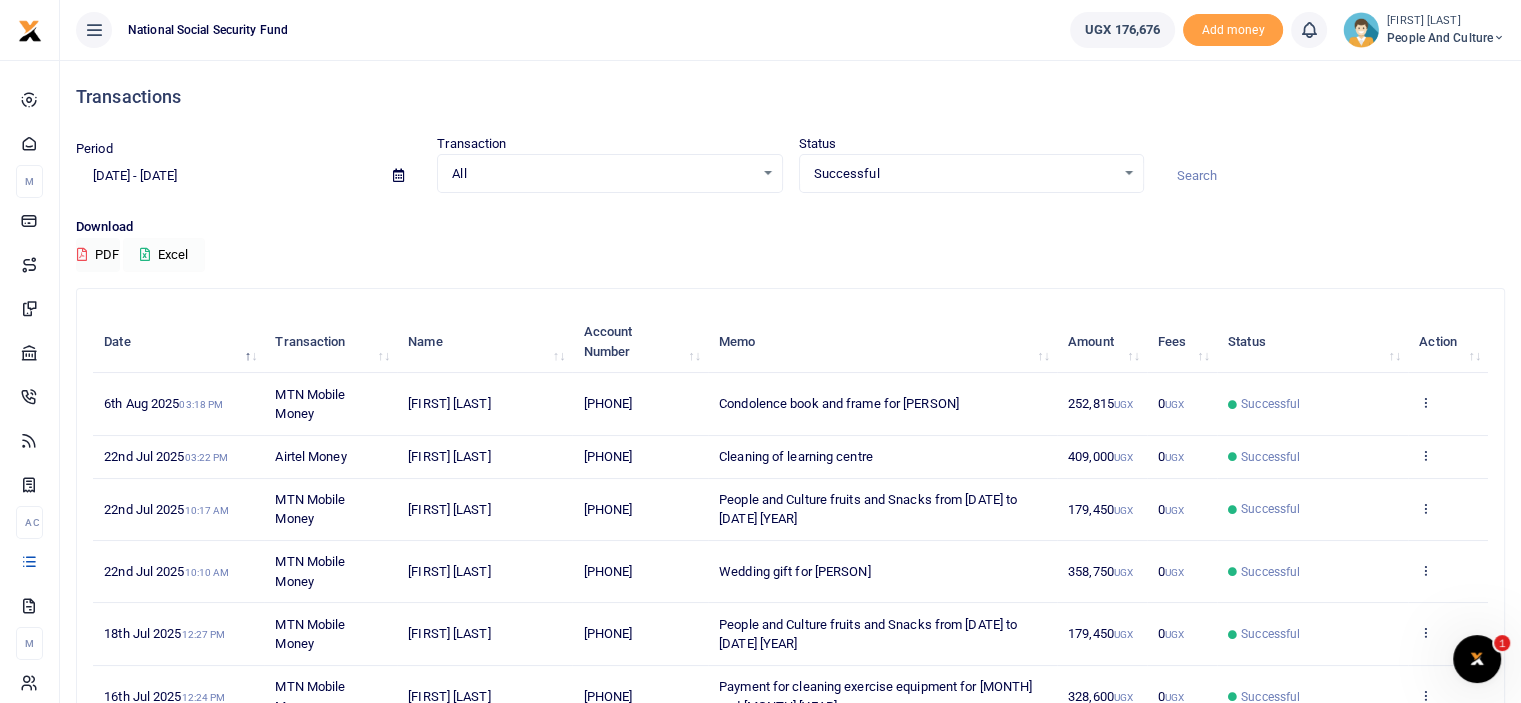 click on "Excel" at bounding box center (164, 255) 